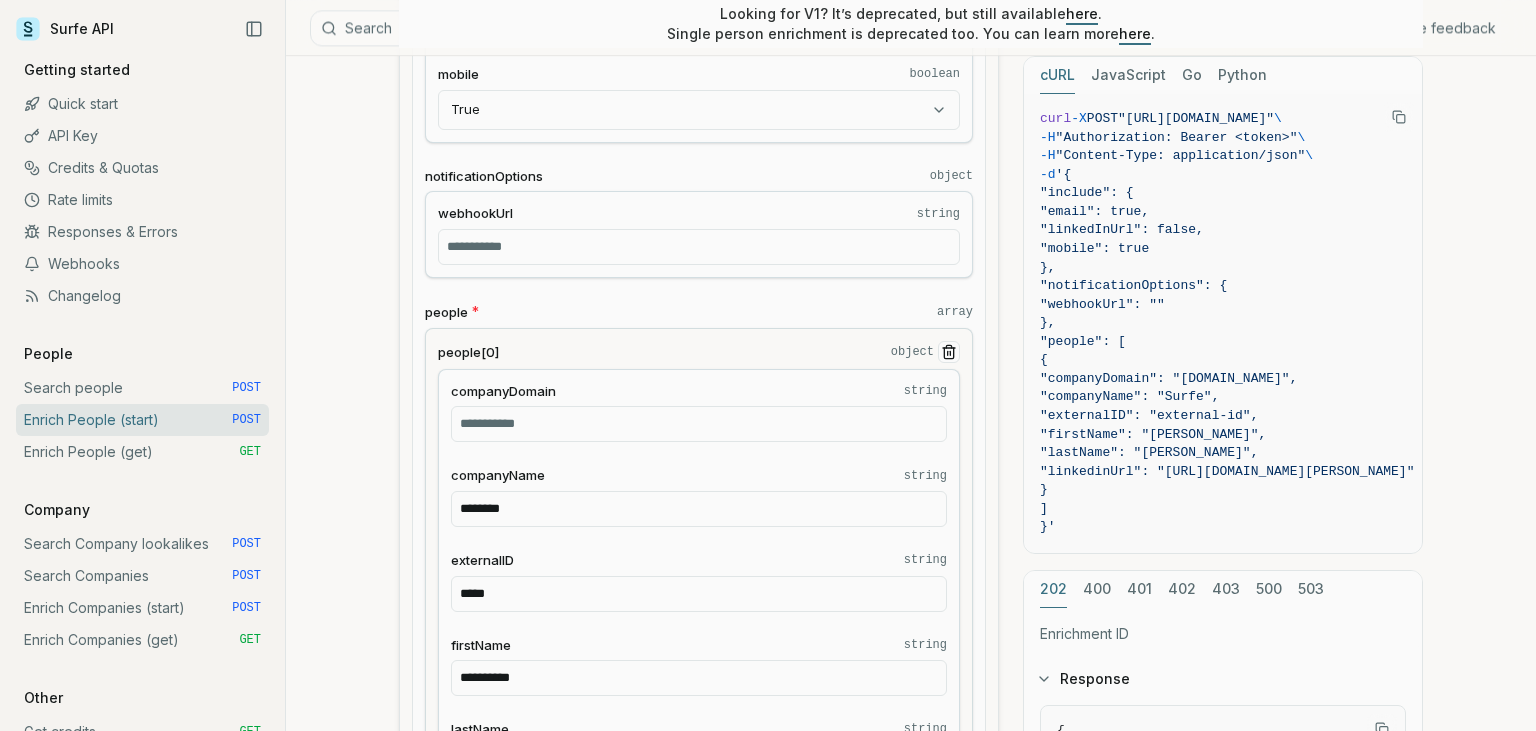 scroll, scrollTop: 973, scrollLeft: 0, axis: vertical 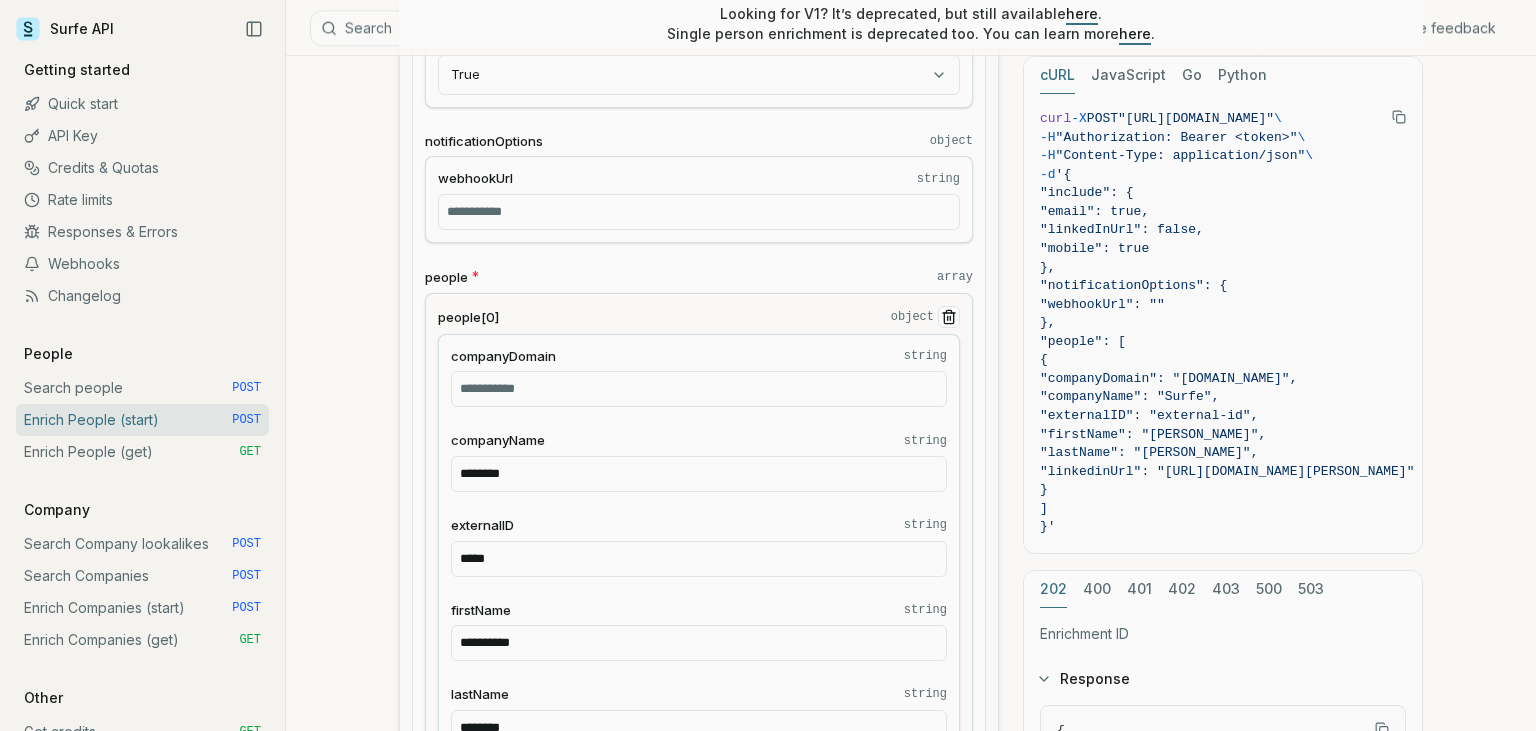 click on "companyDomain" at bounding box center (503, 356) 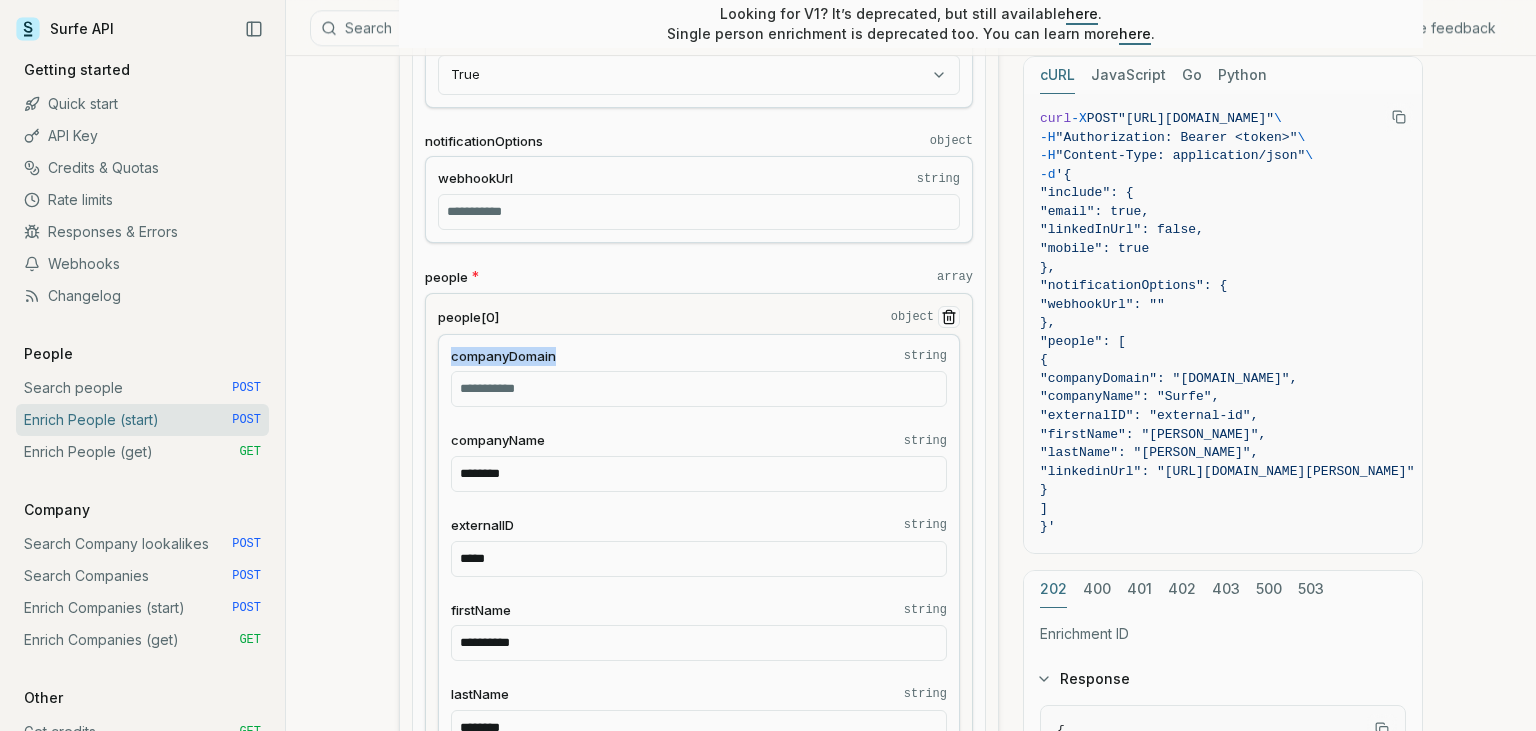 click on "companyDomain" at bounding box center [503, 356] 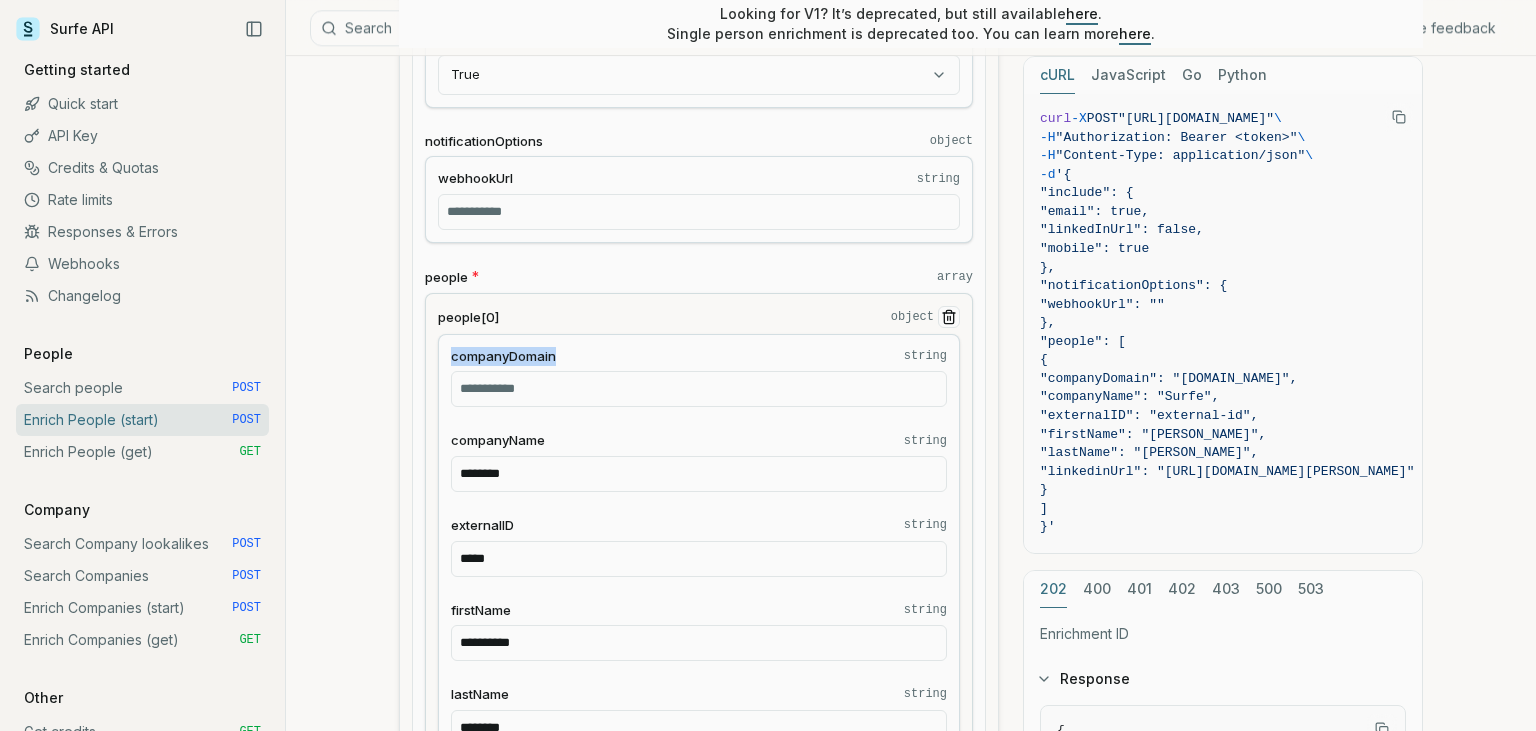 copy on "companyDomain" 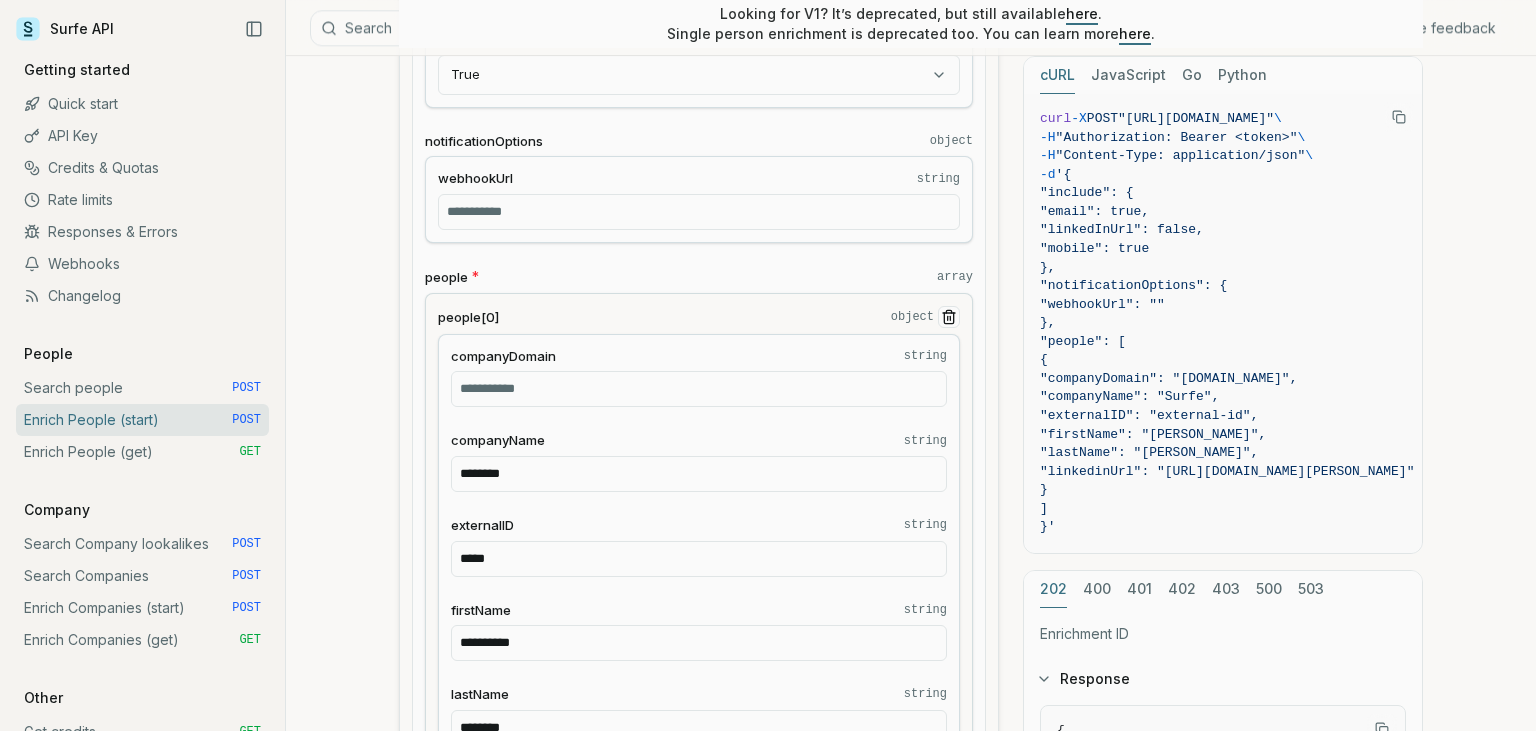 click on "companyName" at bounding box center (498, 440) 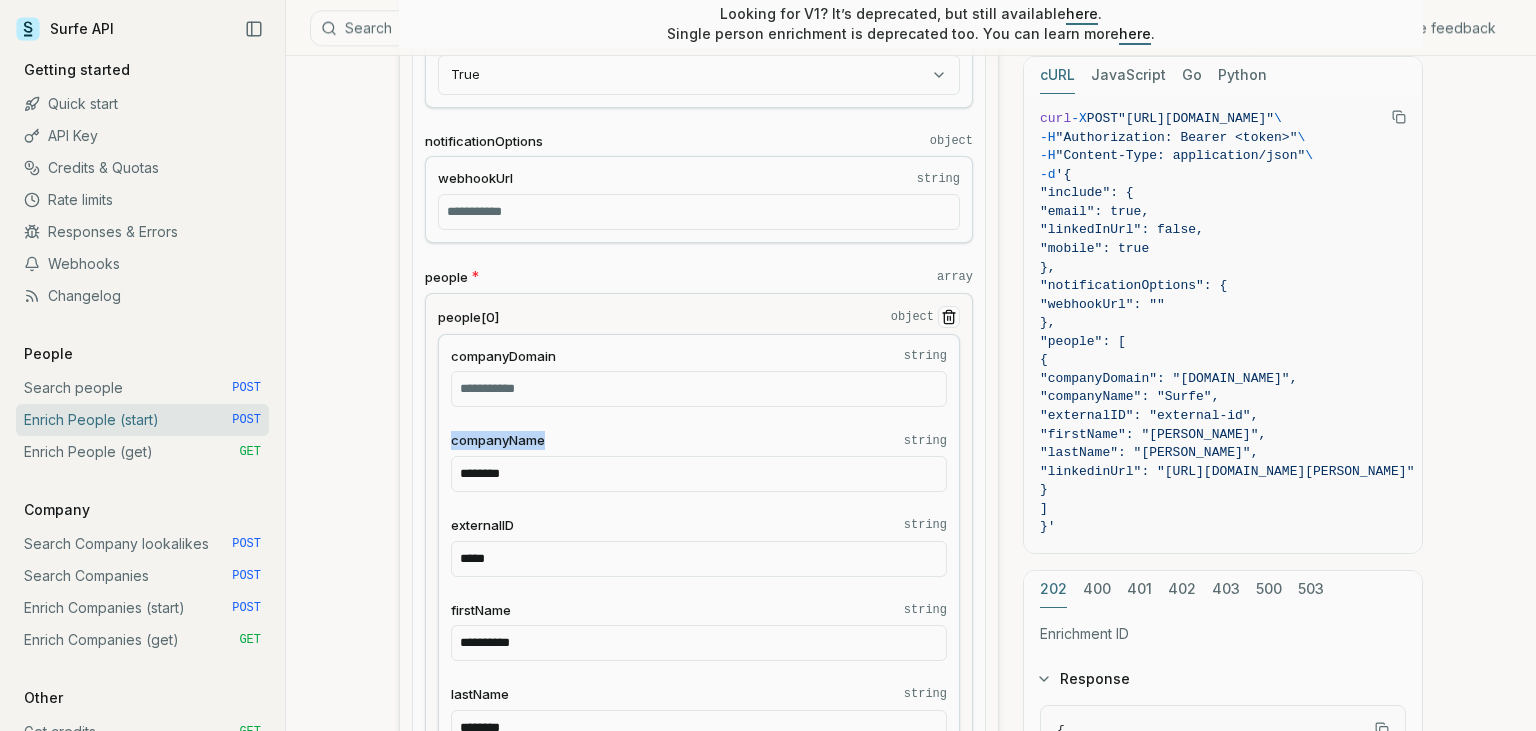 click on "companyName" at bounding box center [498, 440] 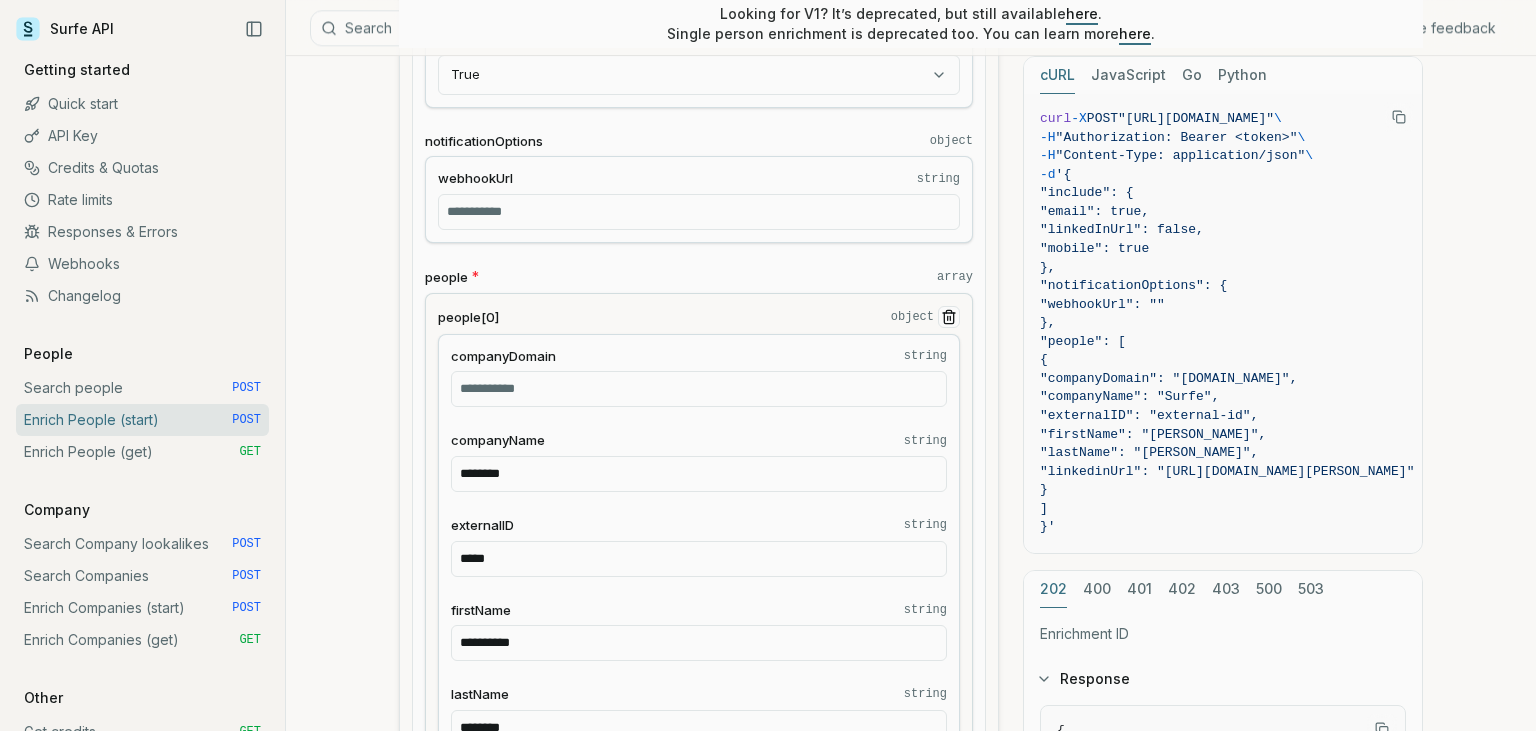 click on "externalID" at bounding box center [482, 525] 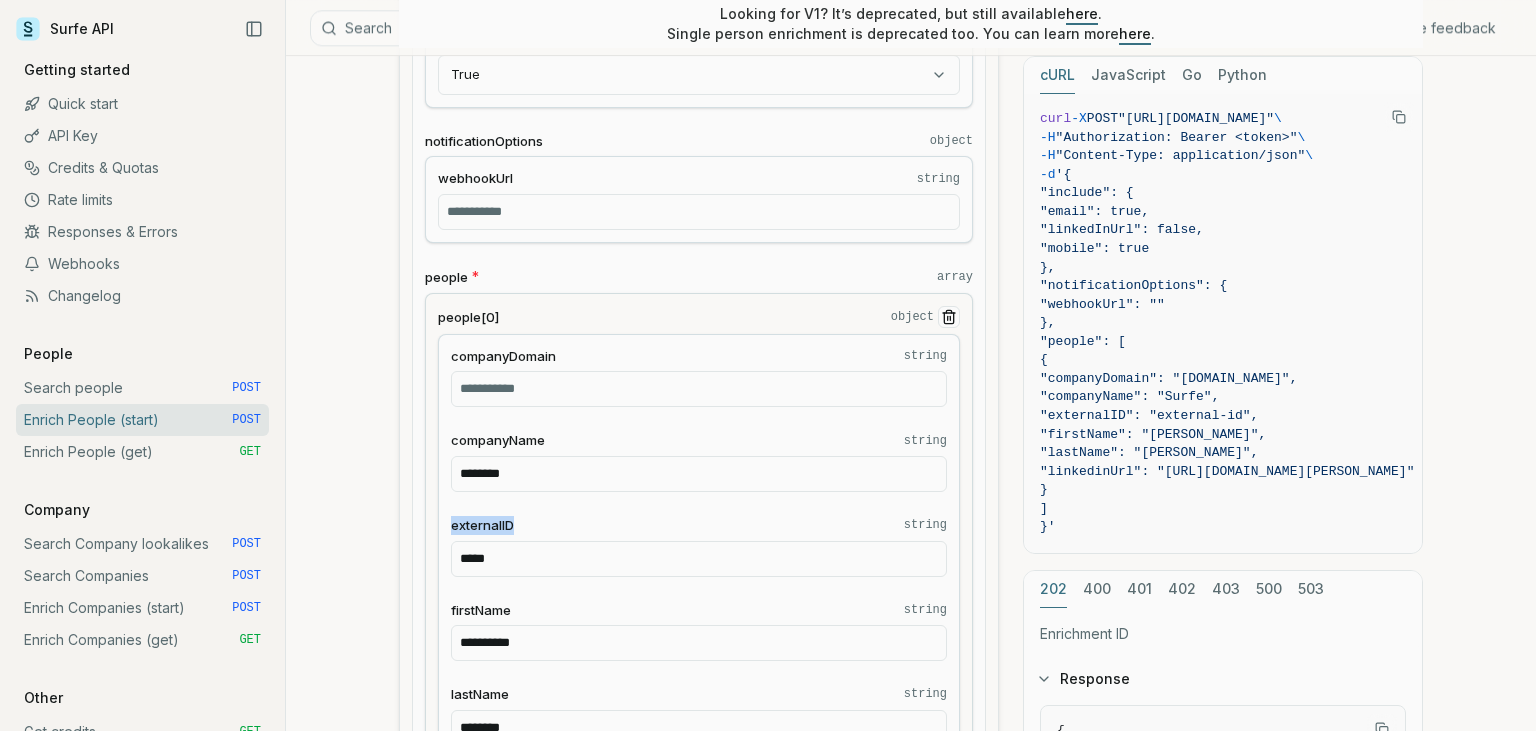 click on "externalID" at bounding box center (482, 525) 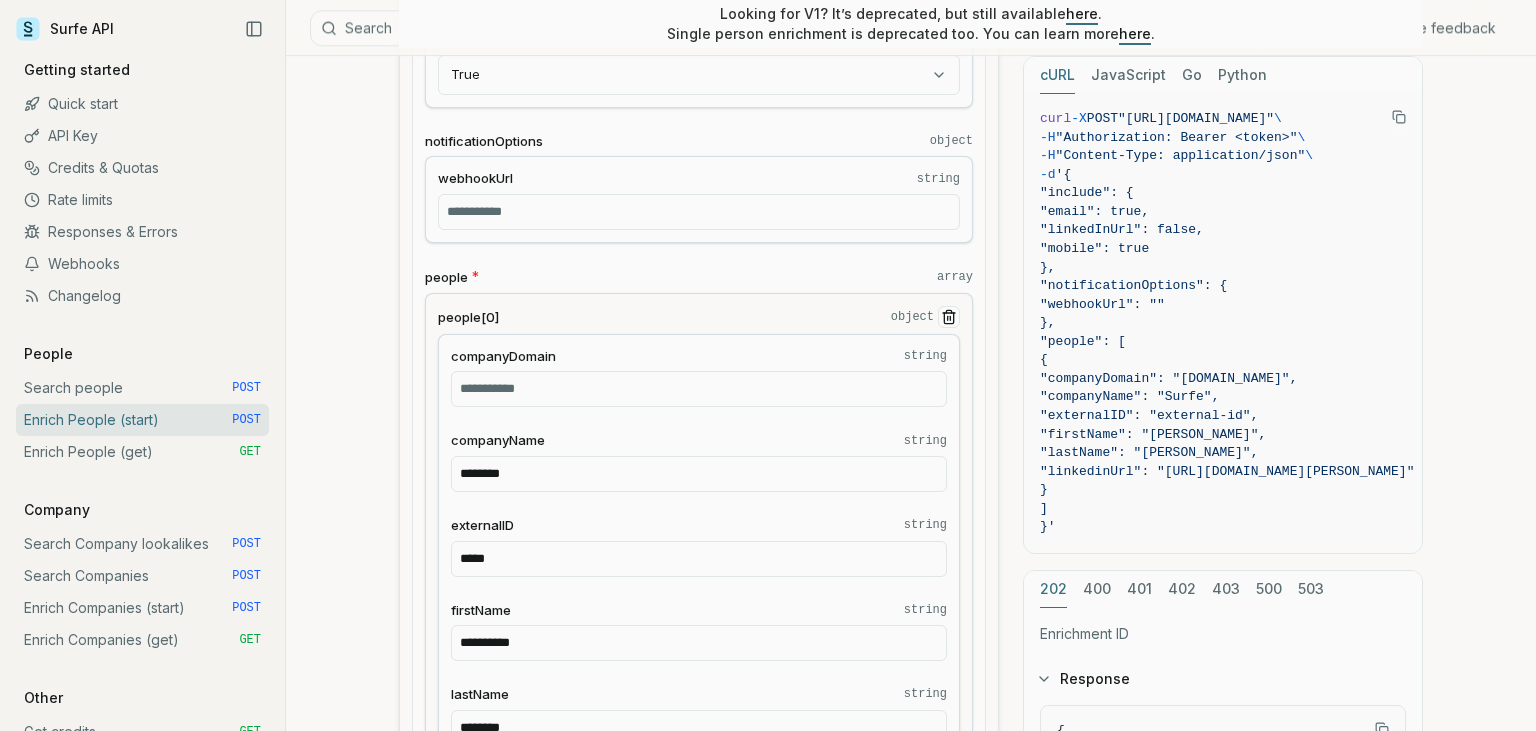 click on "firstName" at bounding box center [481, 610] 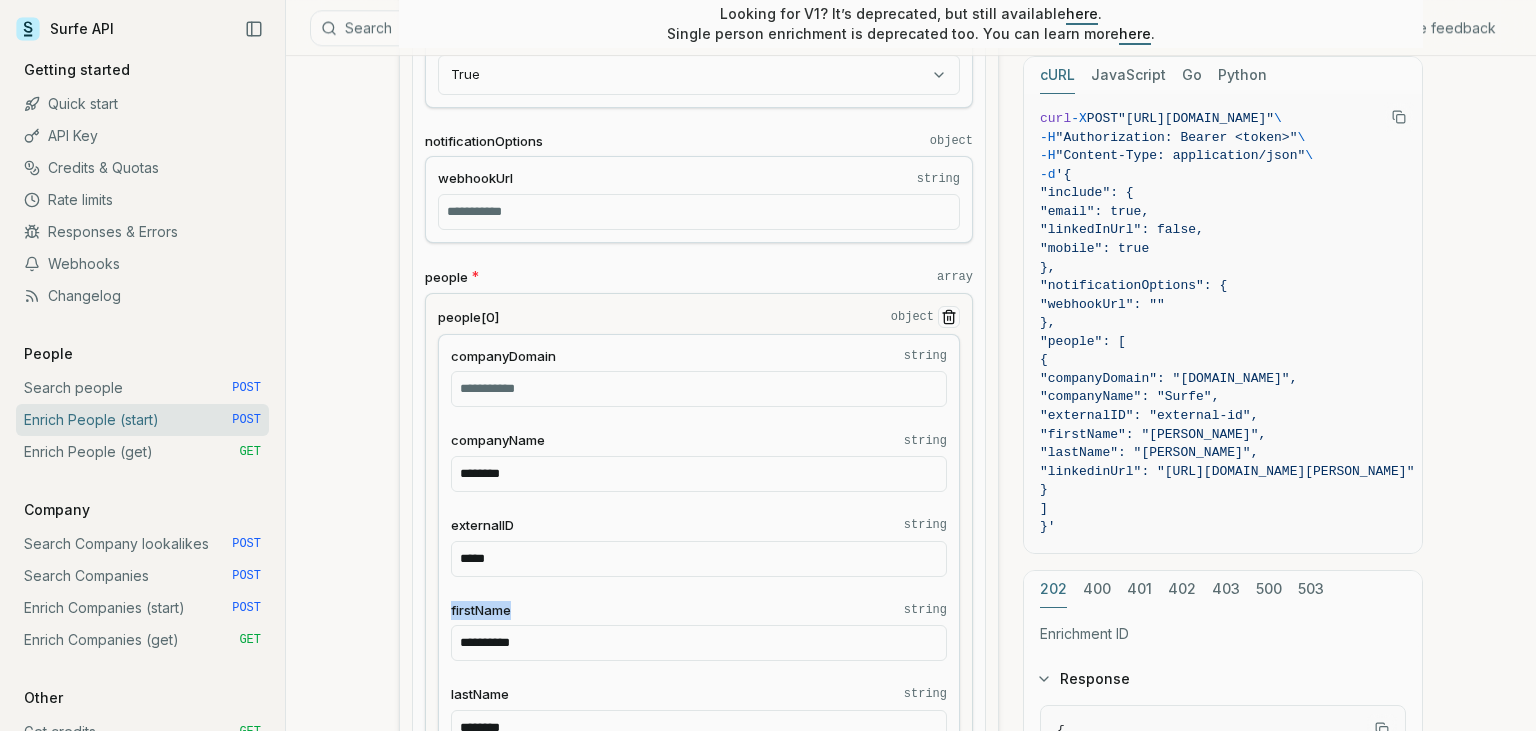 click on "firstName" at bounding box center [481, 610] 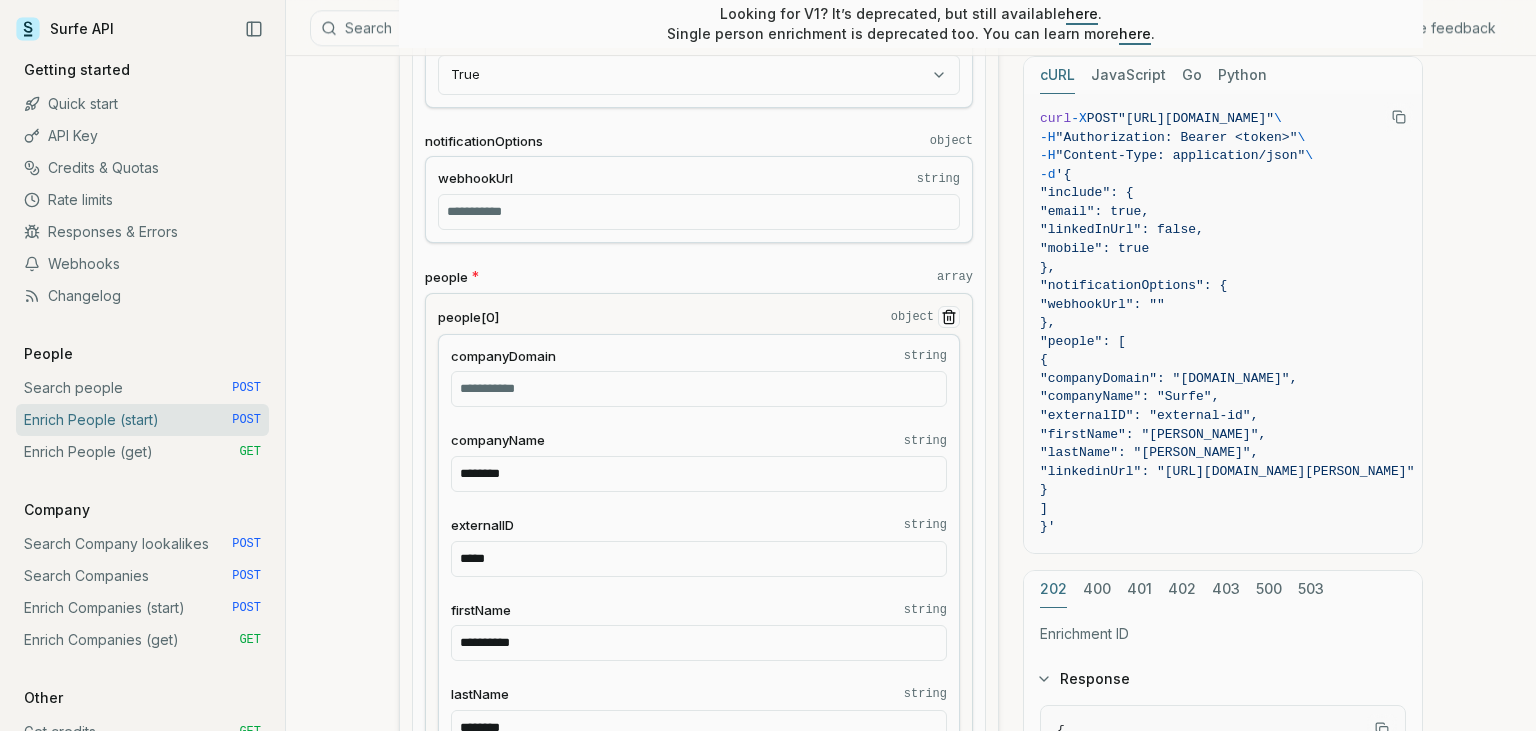 click on "linkedinUrl" at bounding box center (483, 779) 